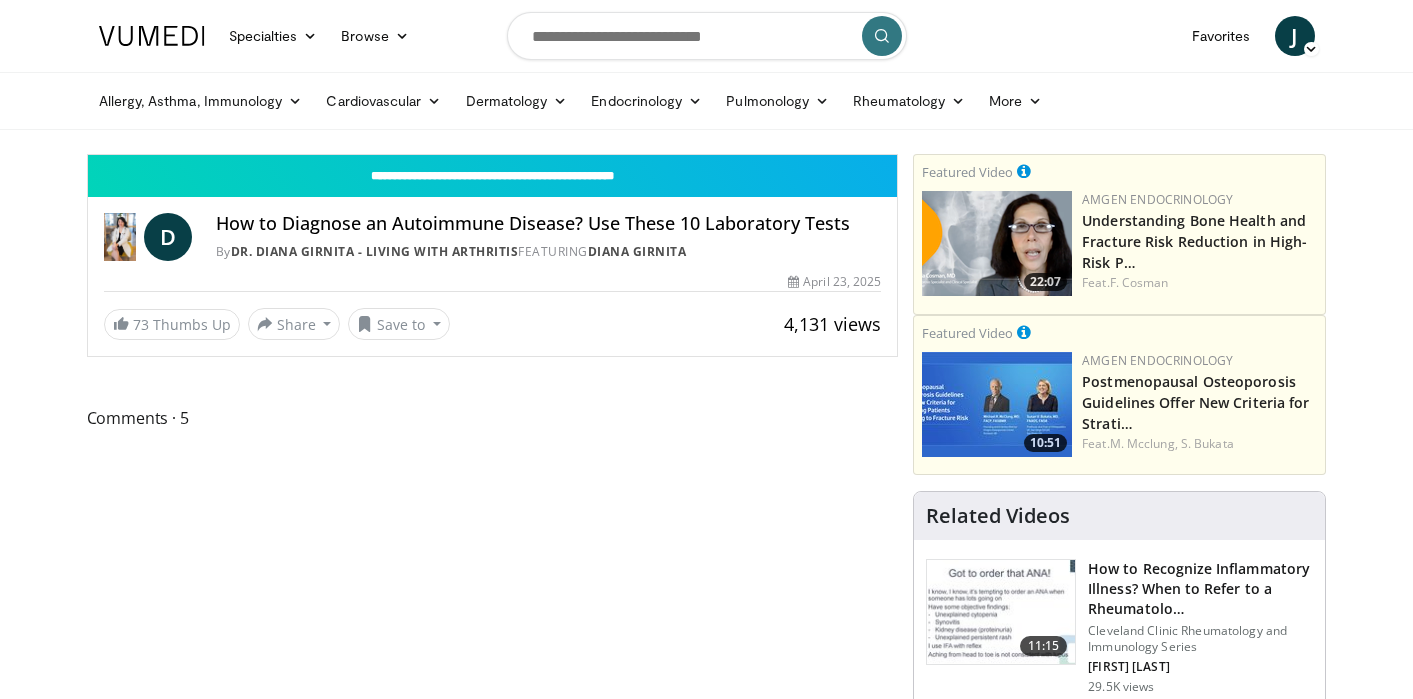 scroll, scrollTop: 0, scrollLeft: 0, axis: both 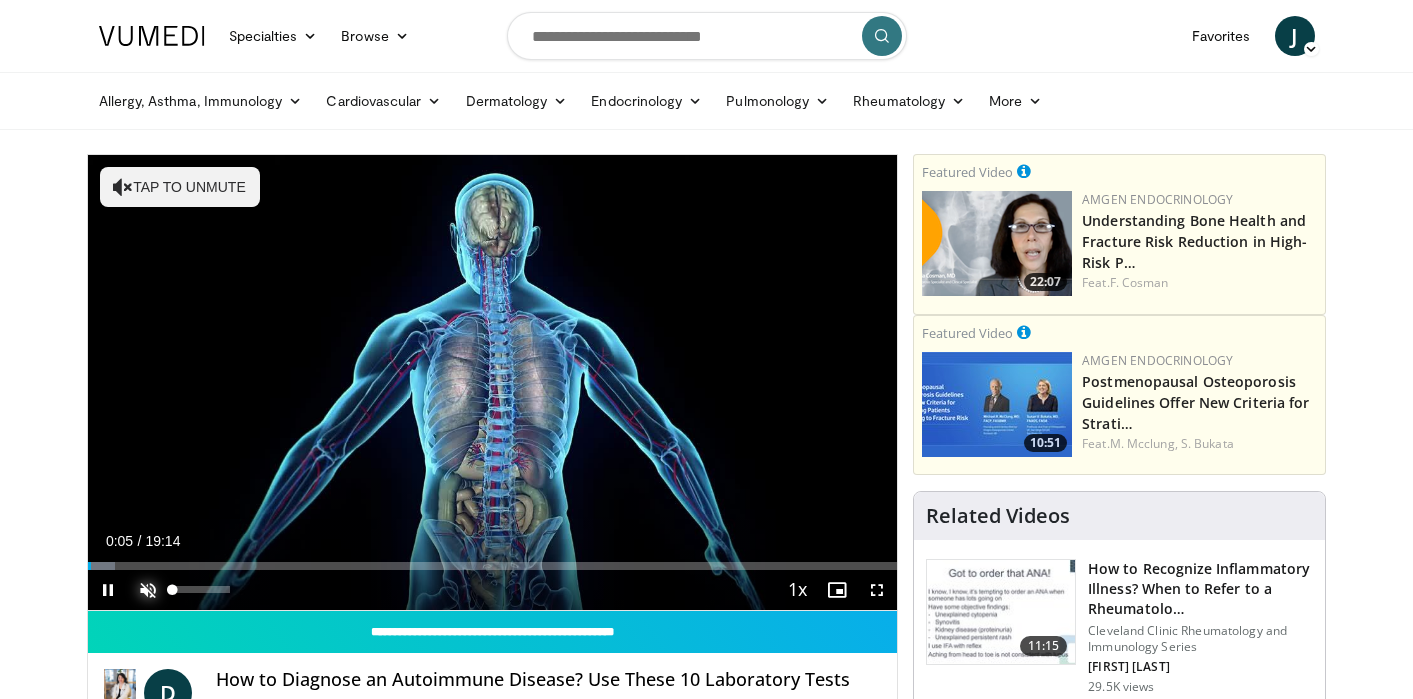 click at bounding box center (148, 590) 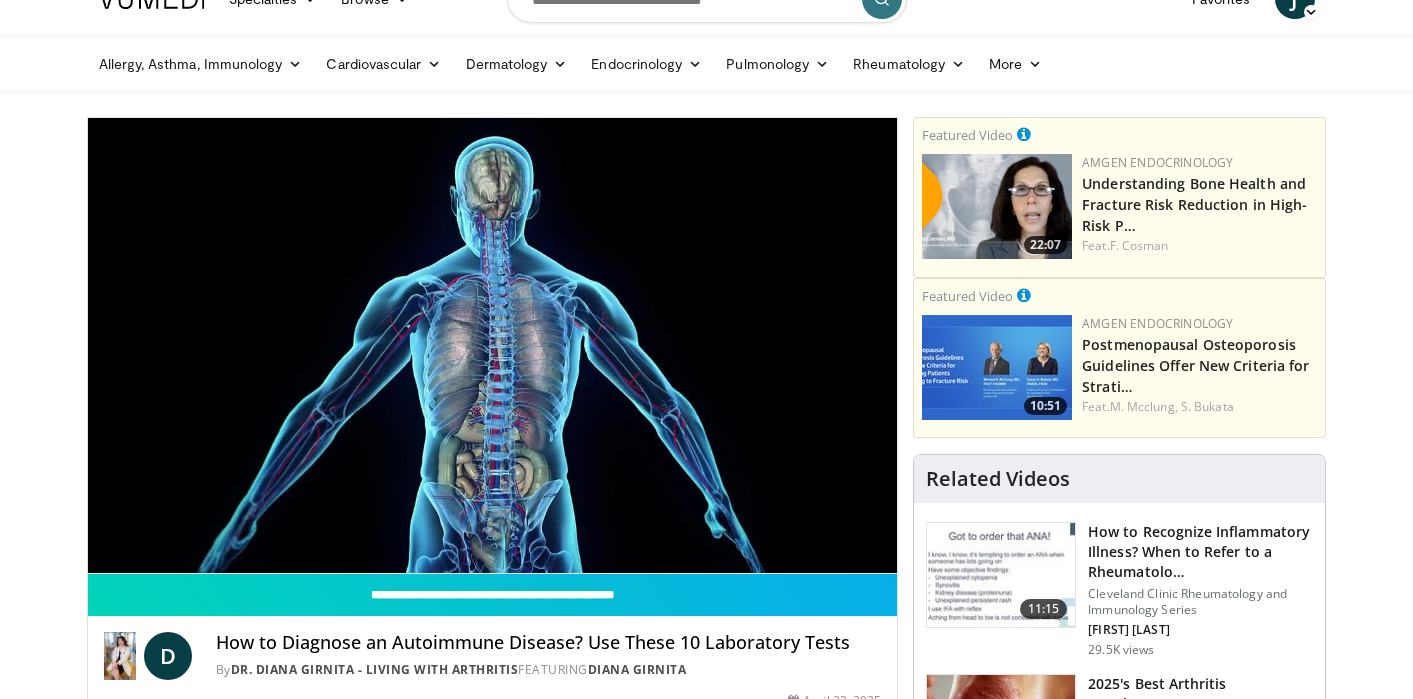 scroll, scrollTop: 39, scrollLeft: 0, axis: vertical 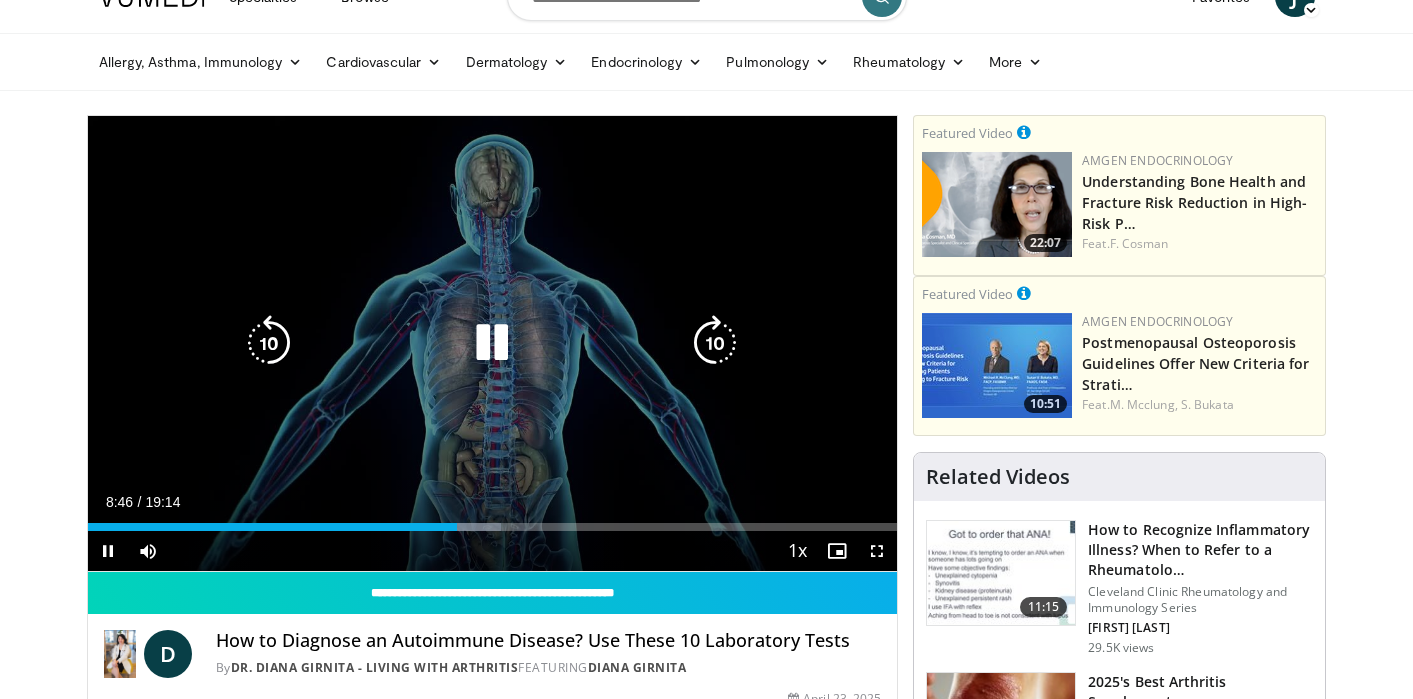 click at bounding box center [715, 343] 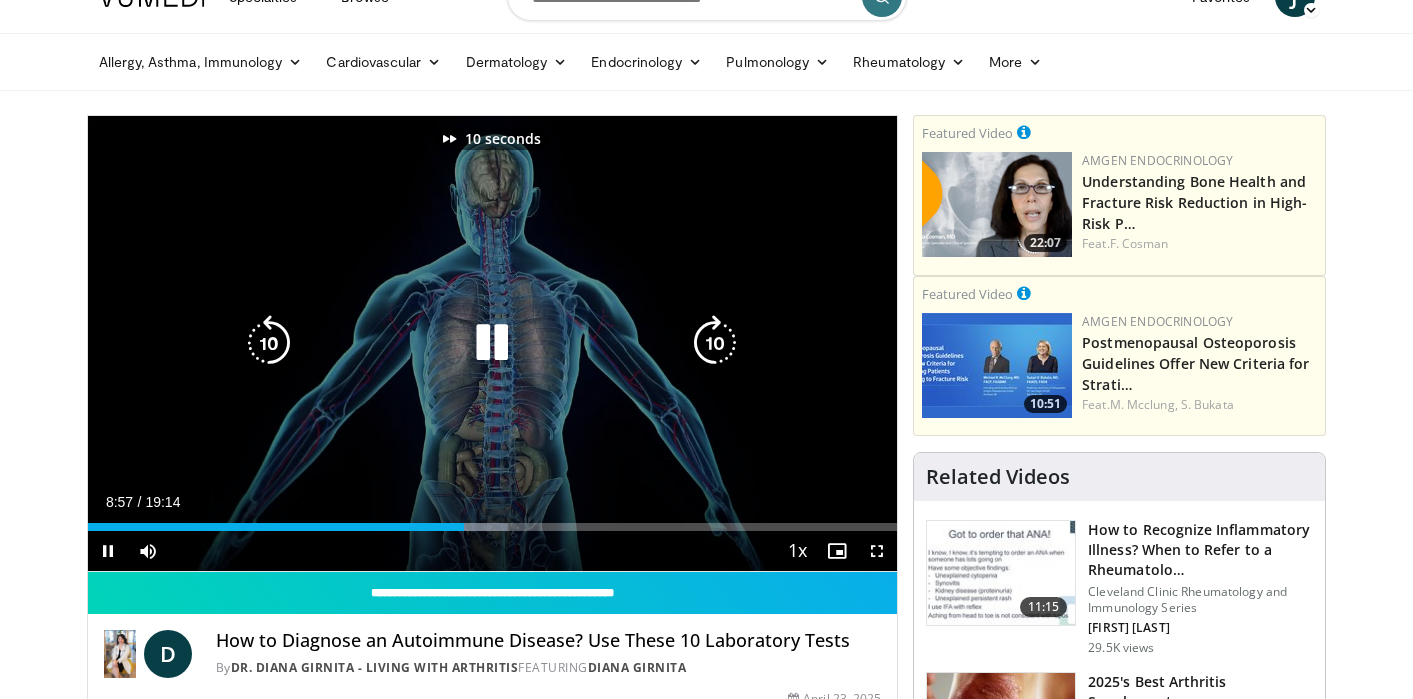 click at bounding box center [715, 343] 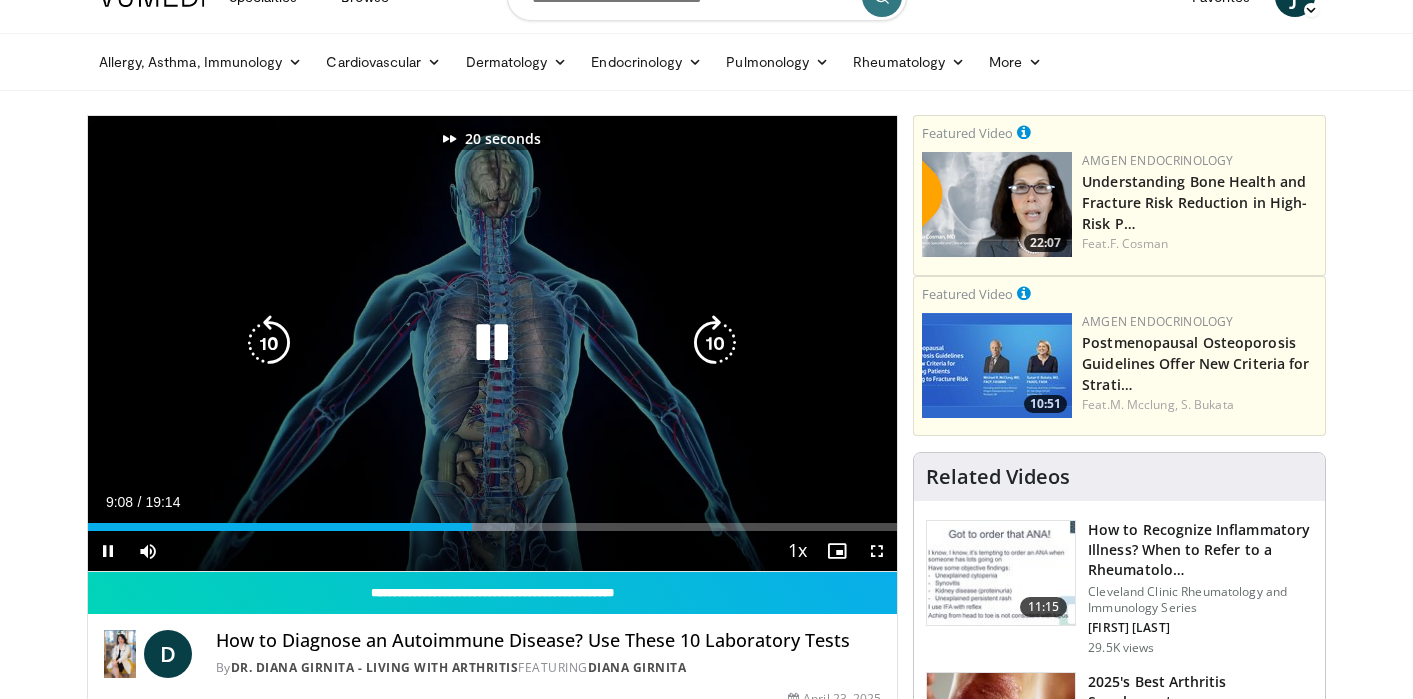 click at bounding box center (715, 343) 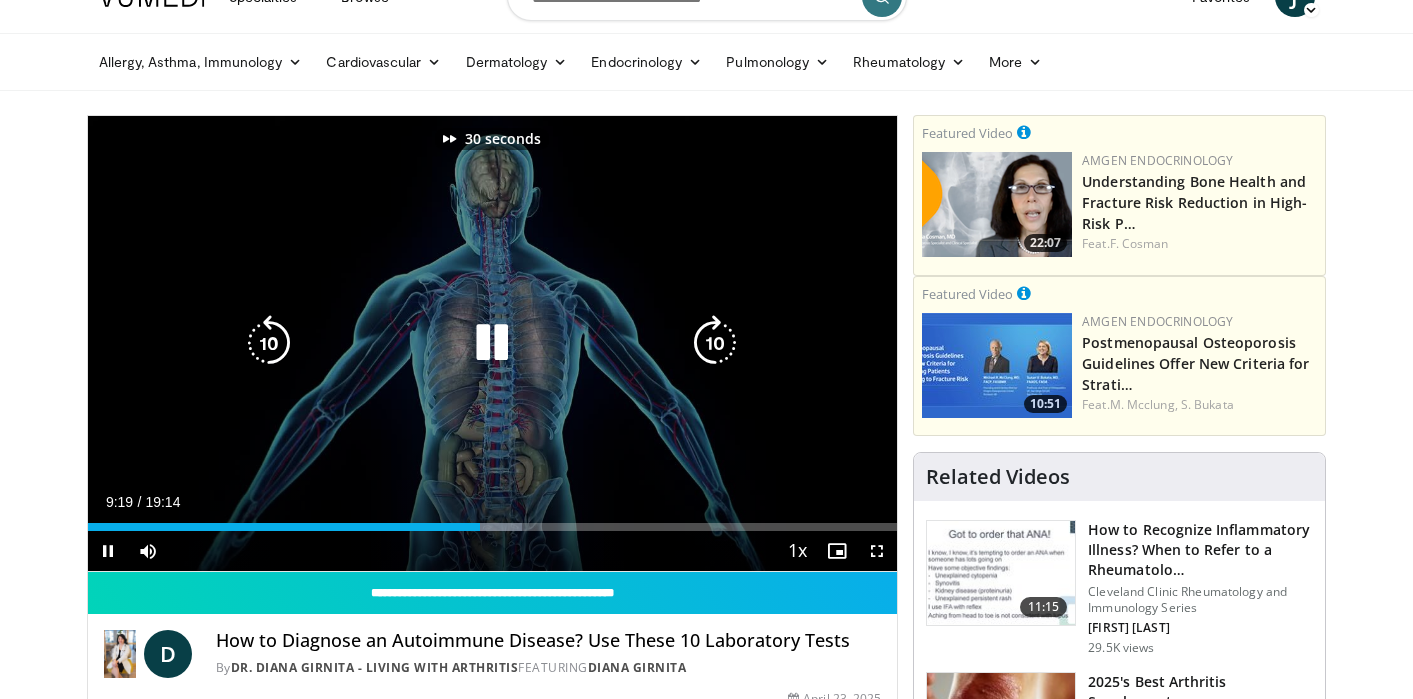 click at bounding box center (715, 343) 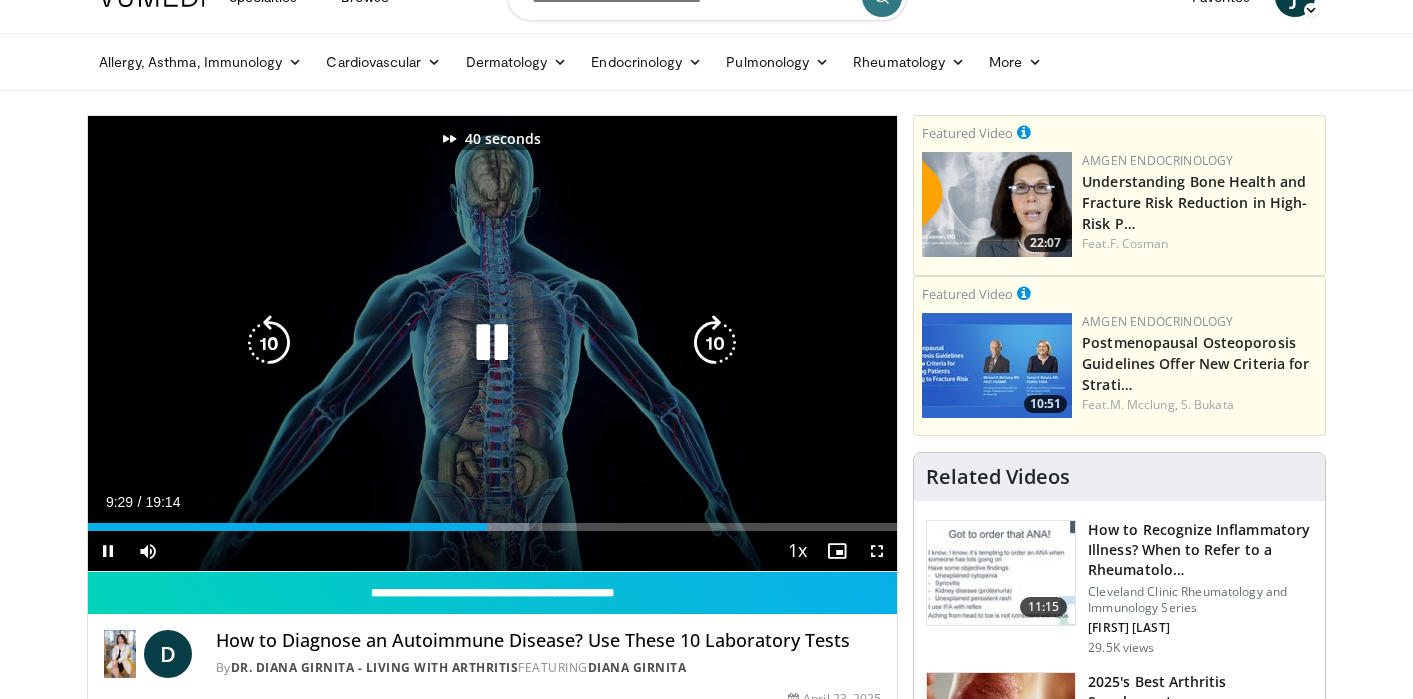 click at bounding box center (715, 343) 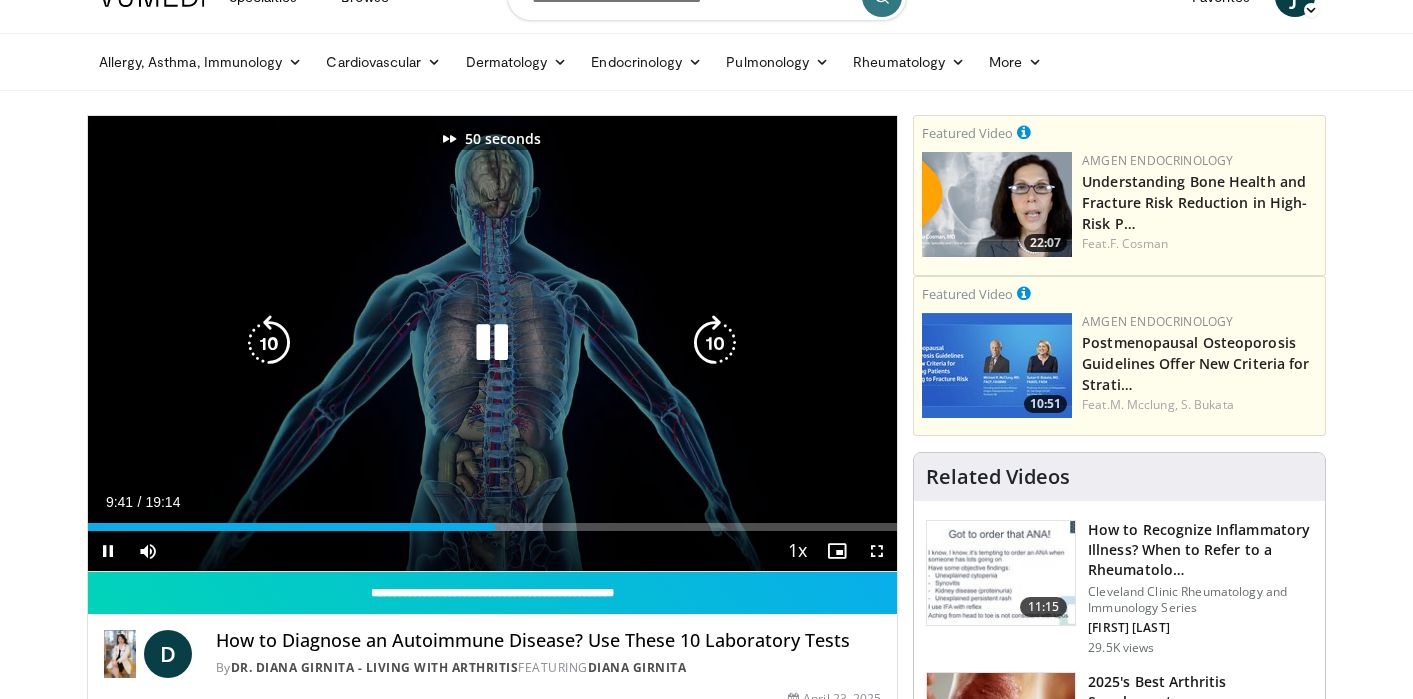 click at bounding box center [715, 343] 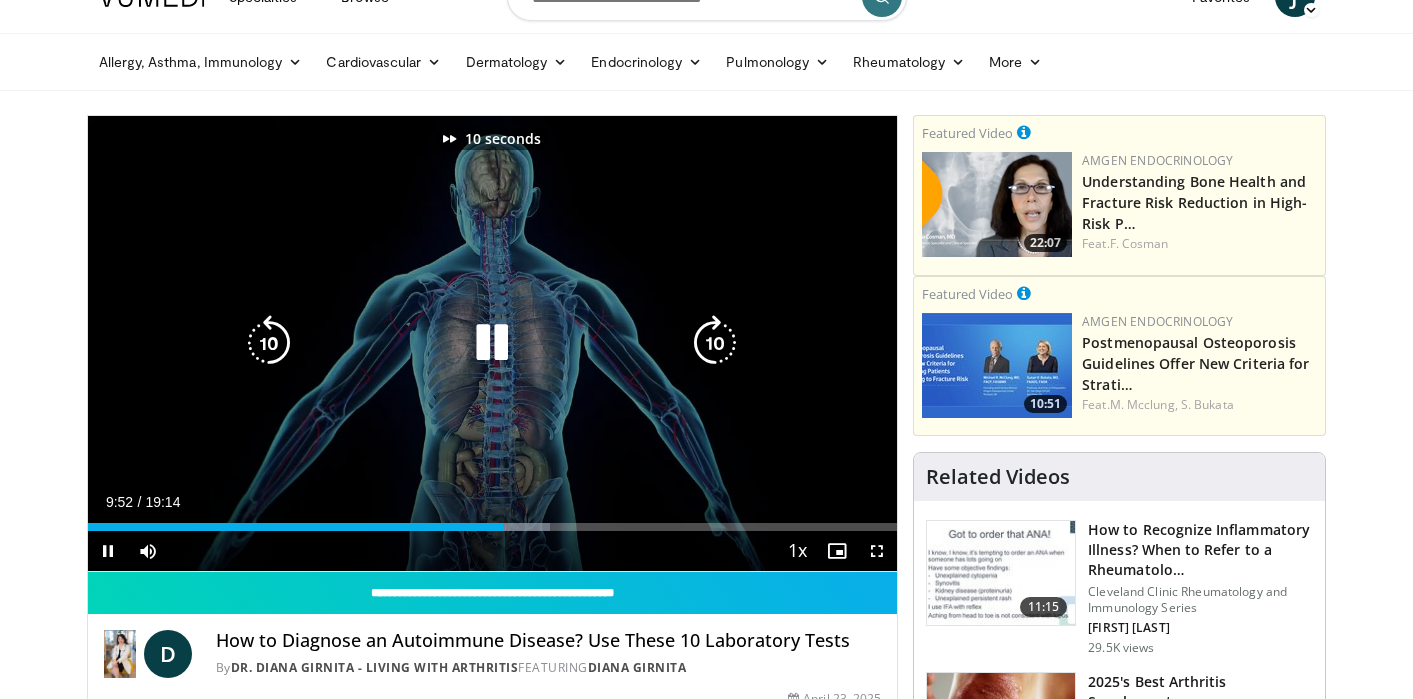 click at bounding box center [715, 343] 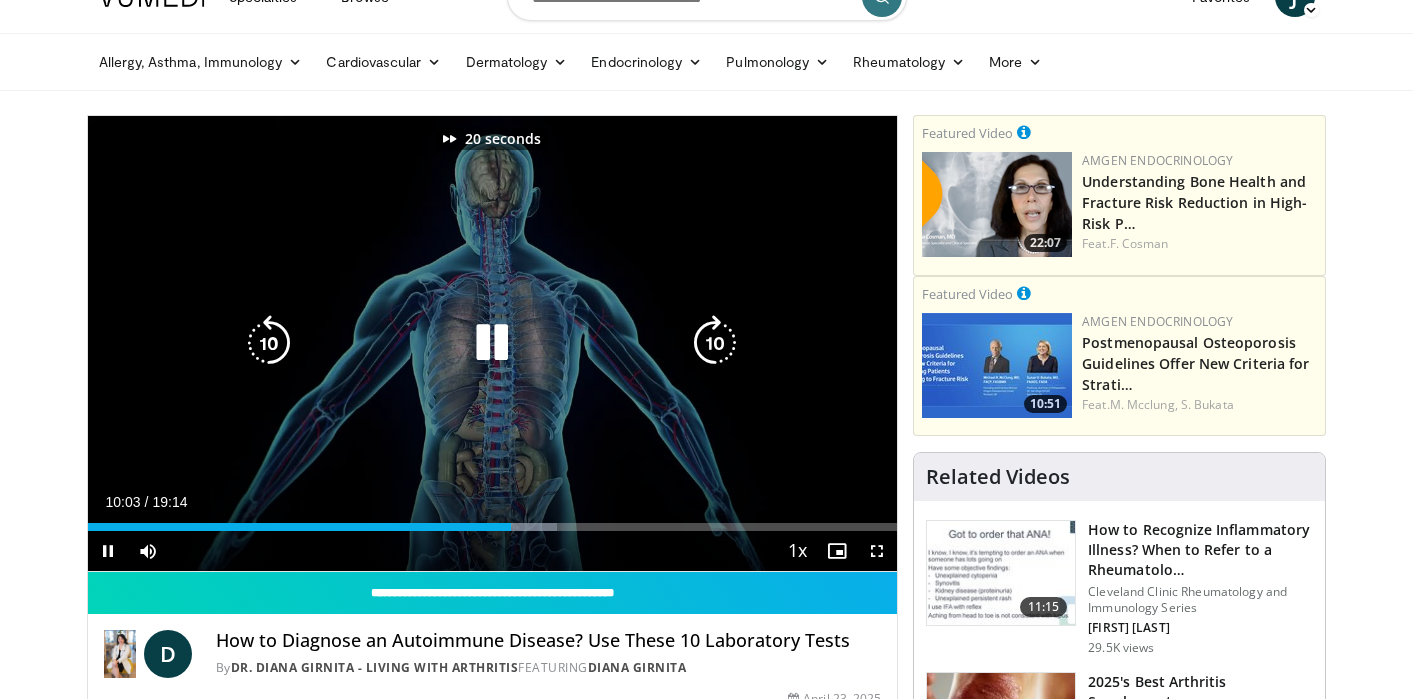 click at bounding box center (715, 343) 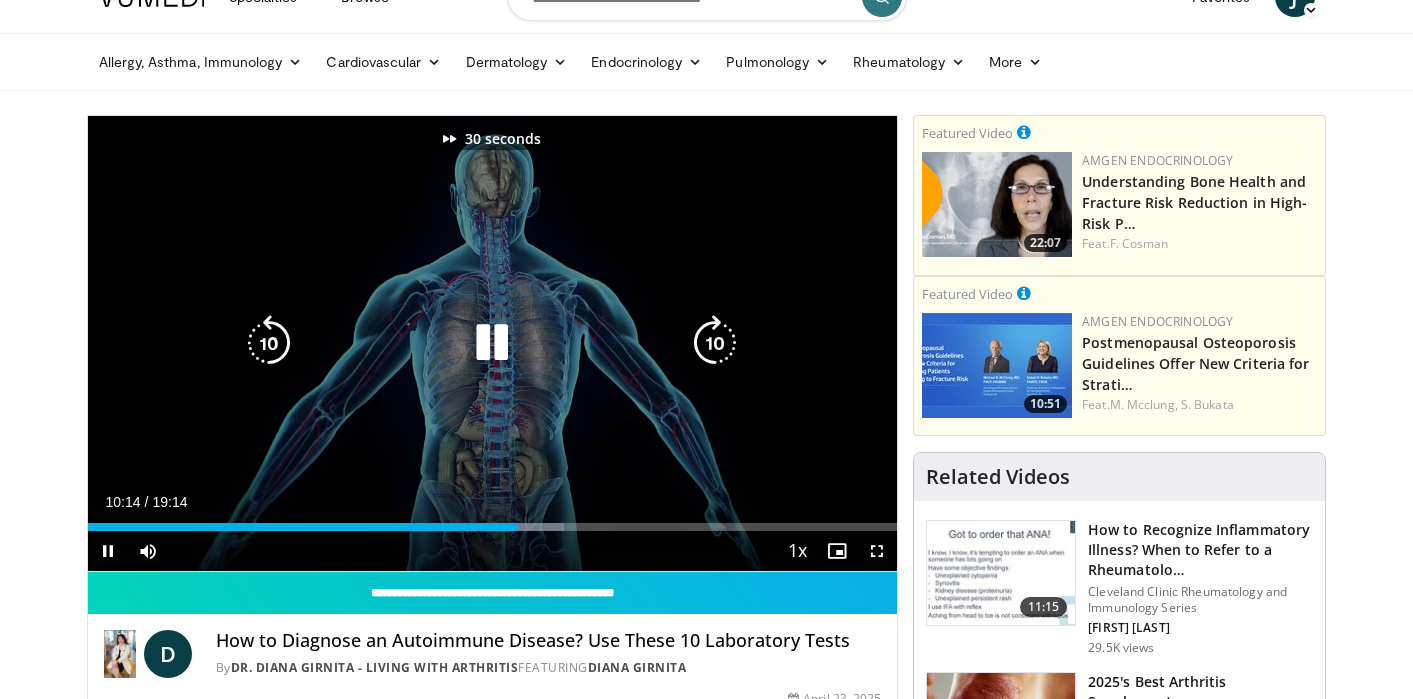 click at bounding box center (715, 343) 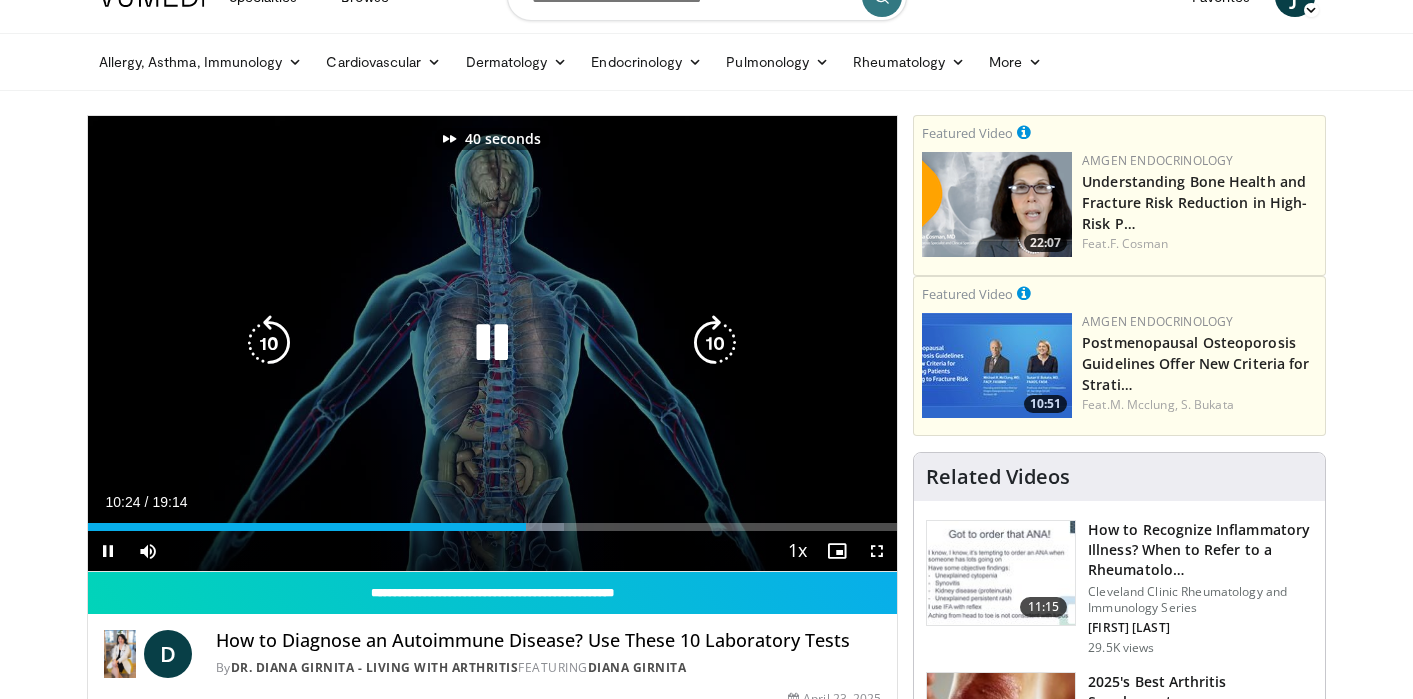 click at bounding box center [715, 343] 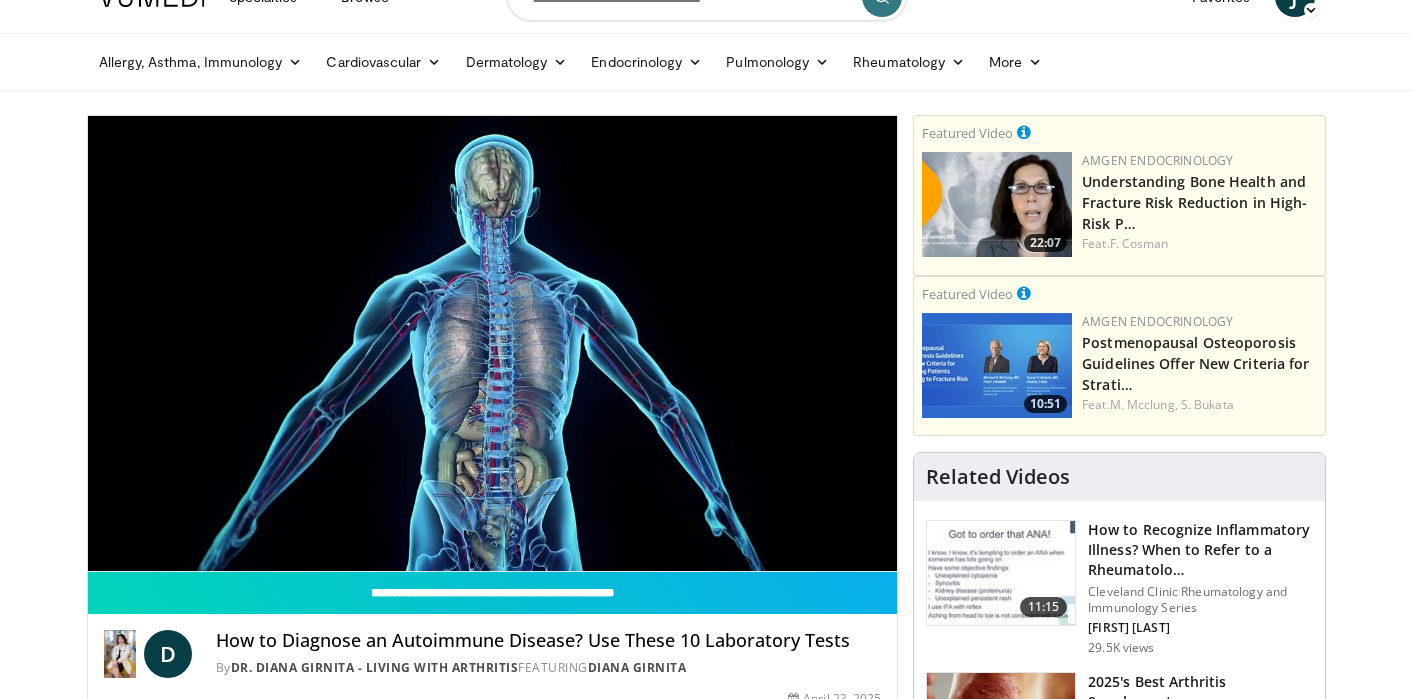 click on "50 seconds
Tap to unmute" at bounding box center (493, 343) 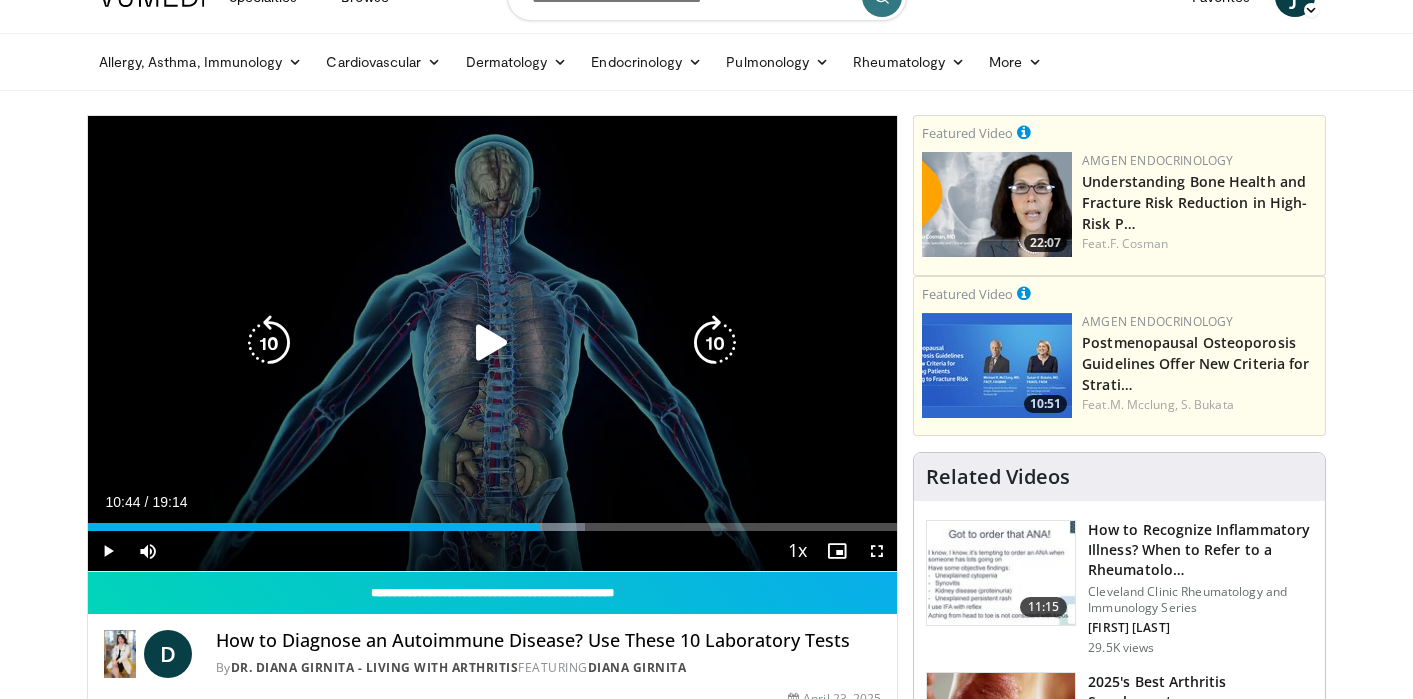 click at bounding box center [715, 343] 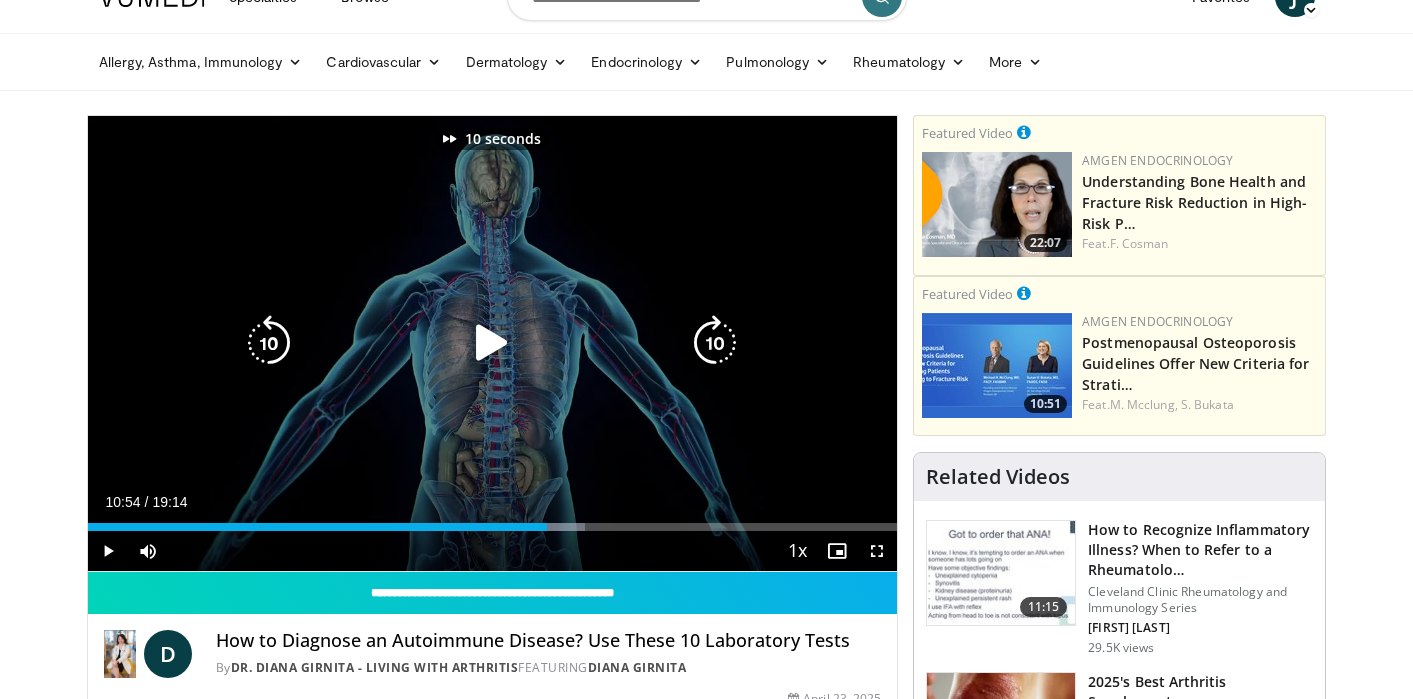 click at bounding box center (715, 343) 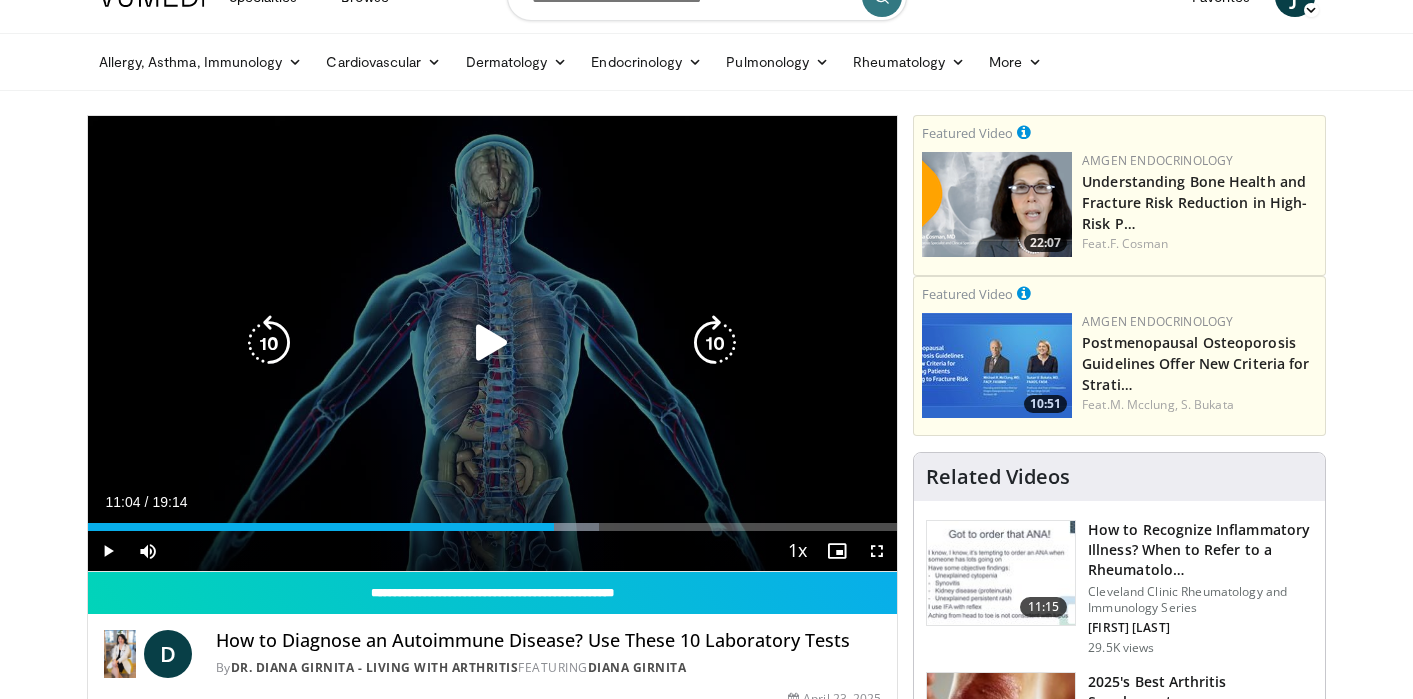 click at bounding box center [492, 343] 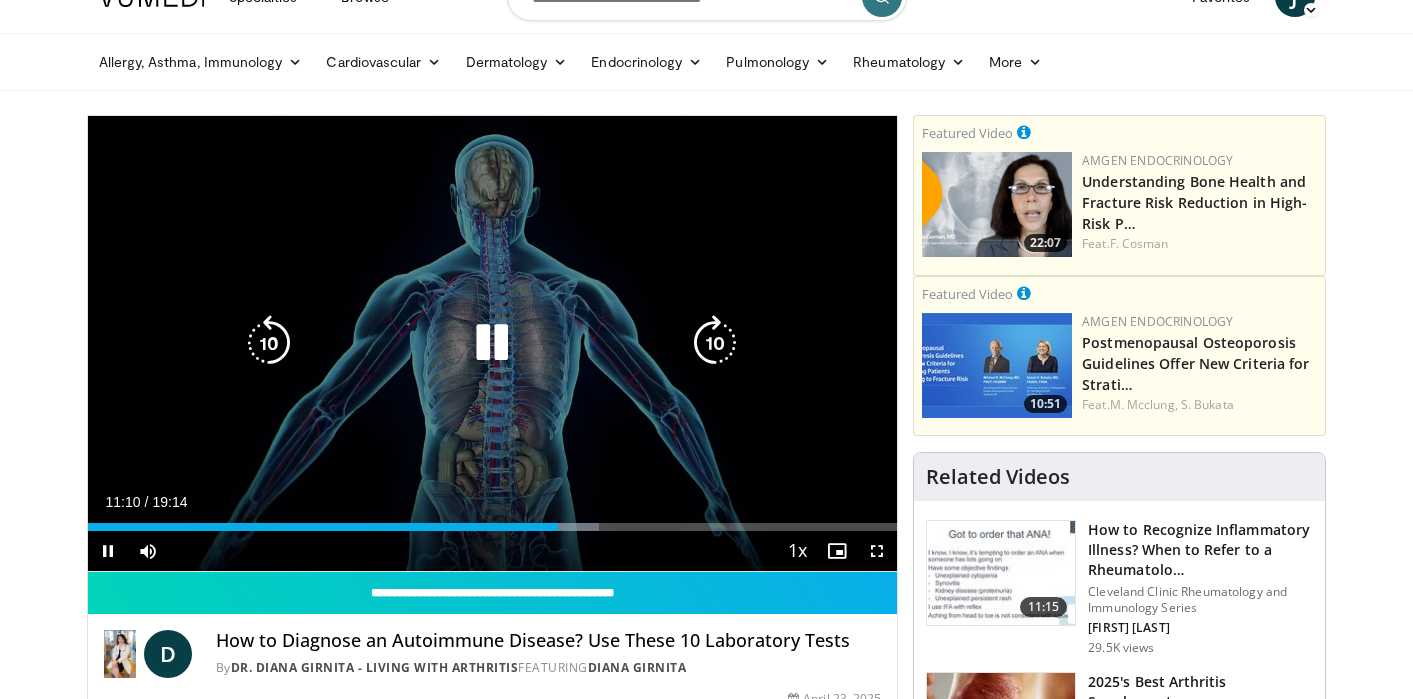 click at bounding box center [715, 343] 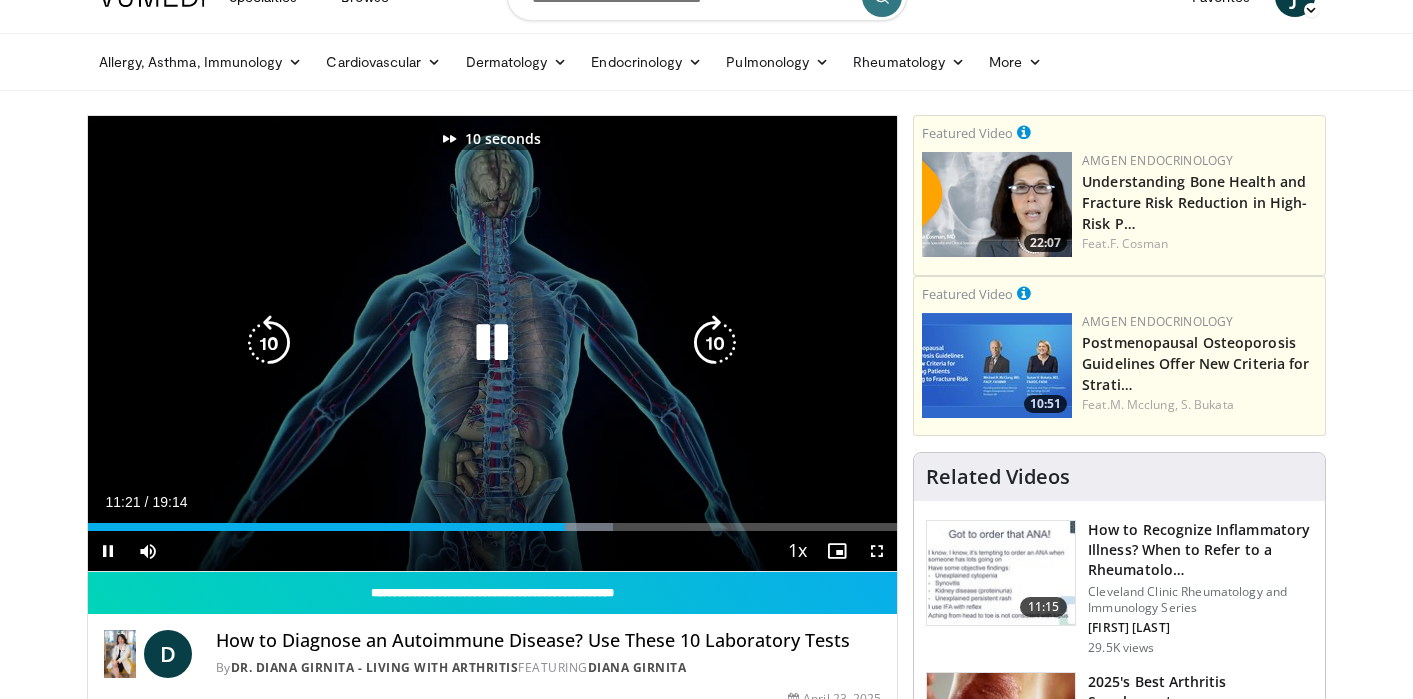 click at bounding box center [715, 343] 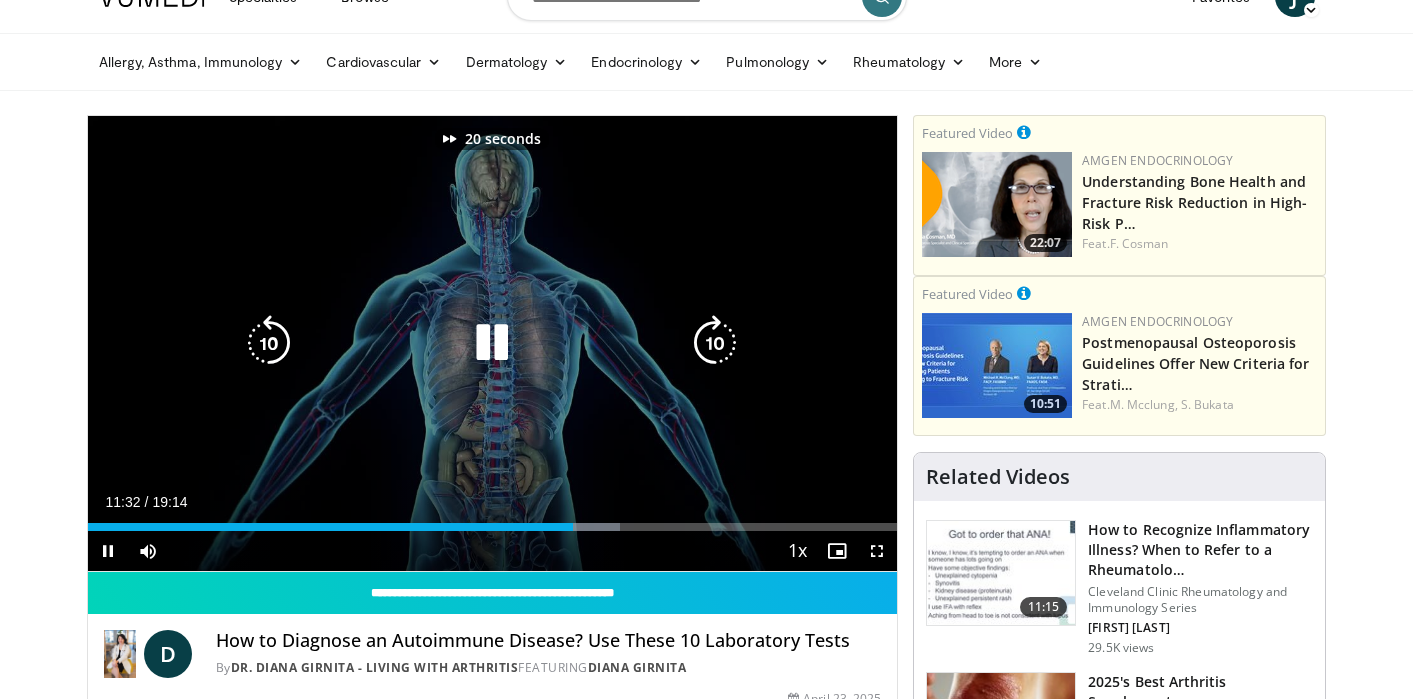 click at bounding box center (715, 343) 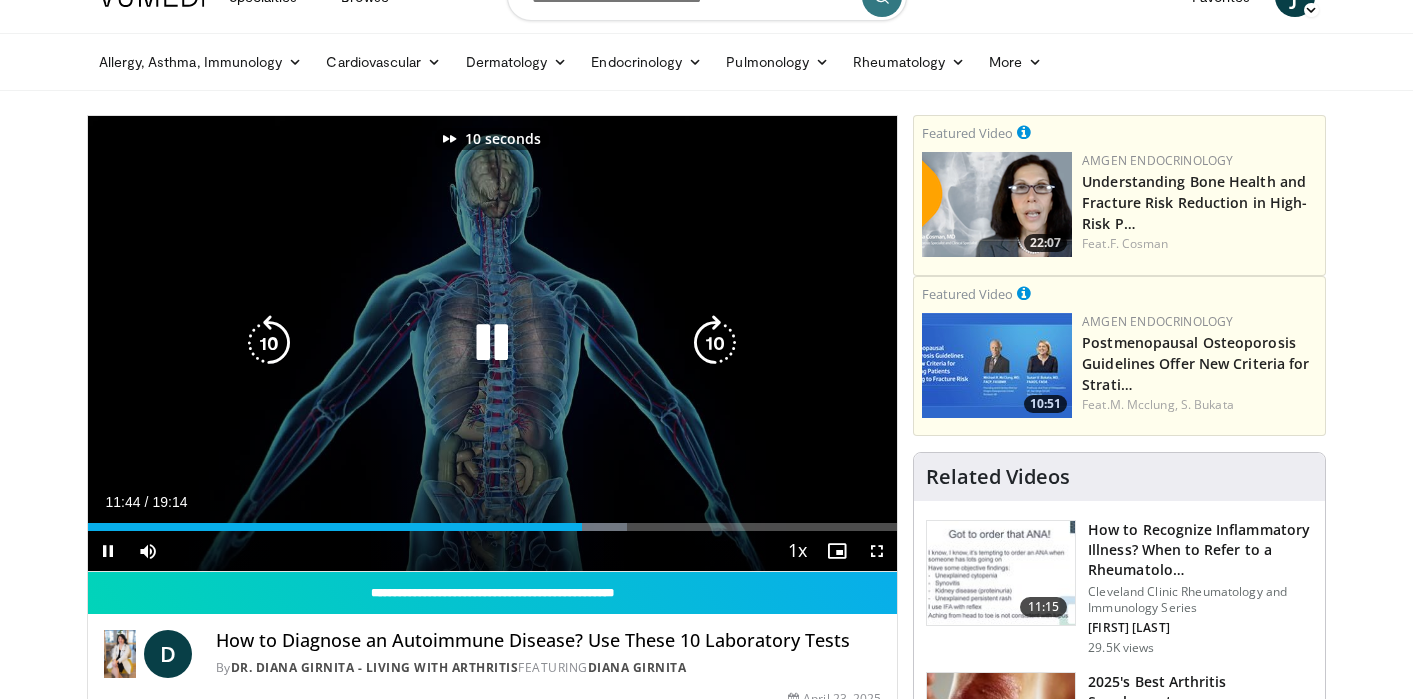 click at bounding box center [715, 343] 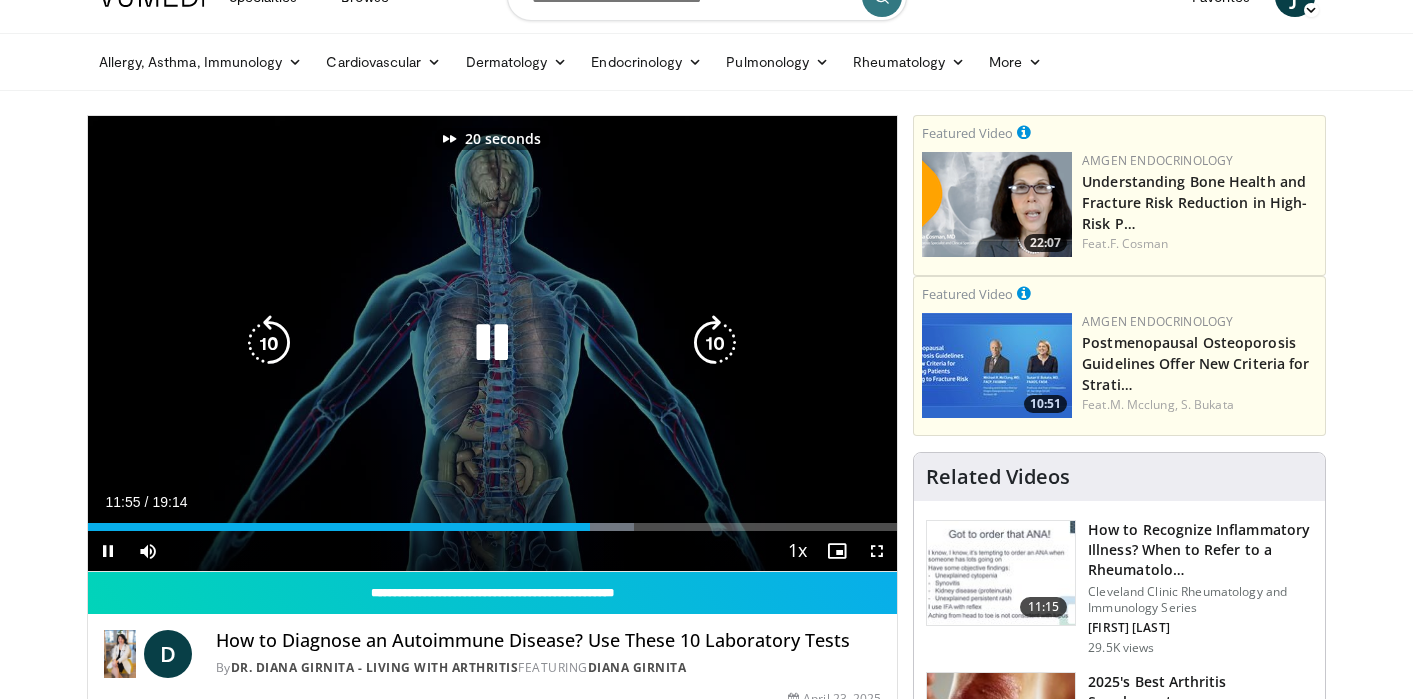 click at bounding box center (715, 343) 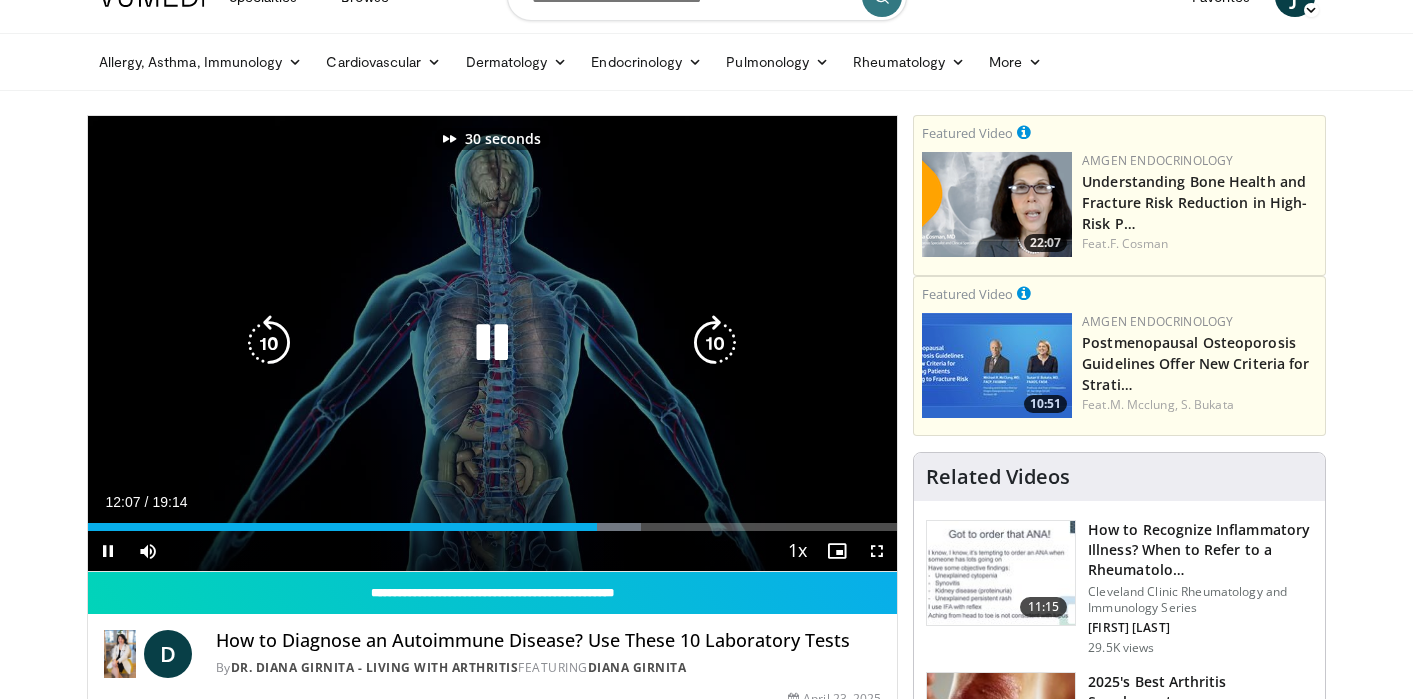 click at bounding box center (715, 343) 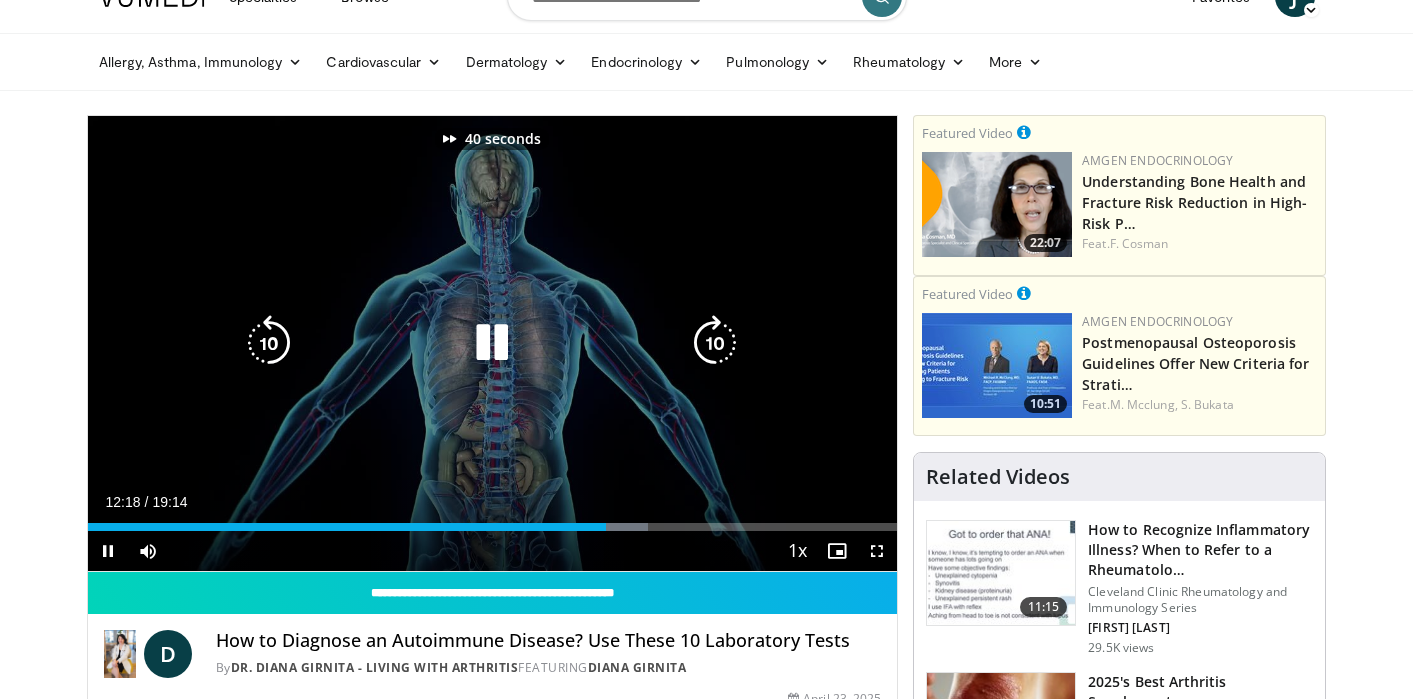 click at bounding box center (715, 343) 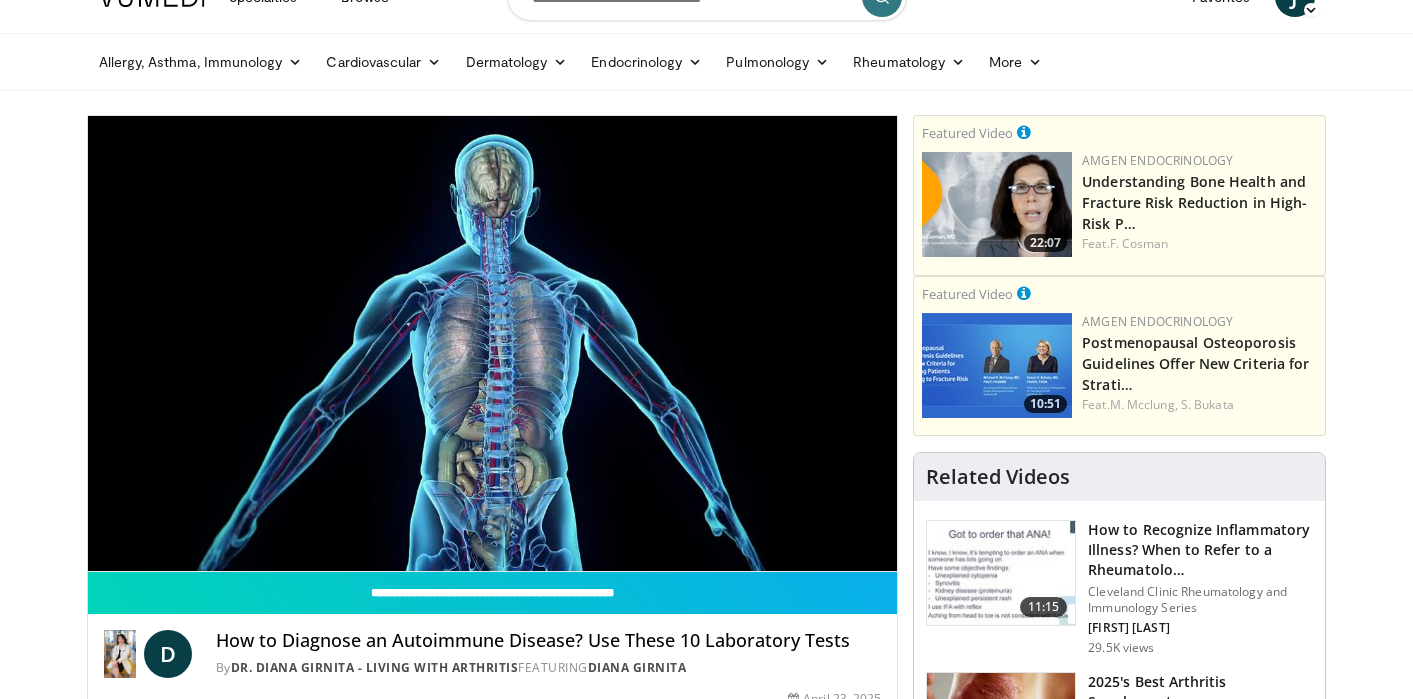 click on "50 seconds
Tap to unmute" at bounding box center (493, 343) 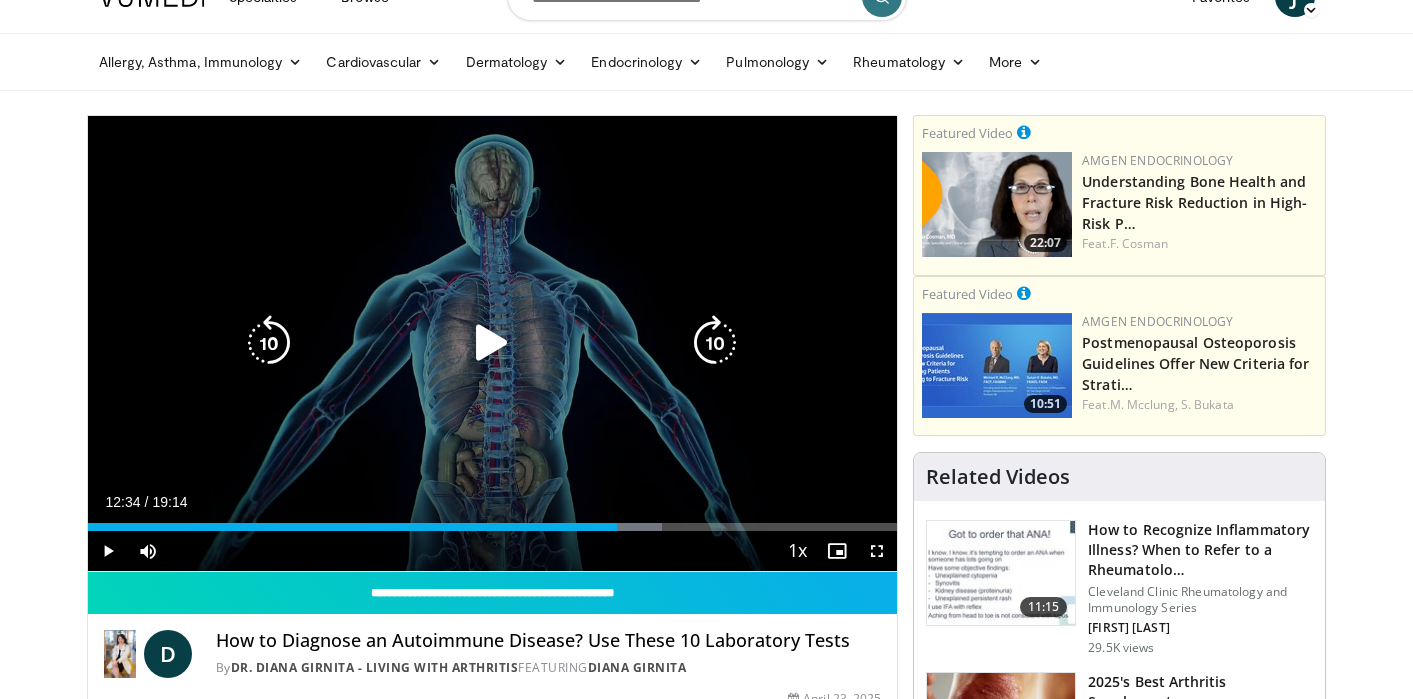 click at bounding box center [715, 343] 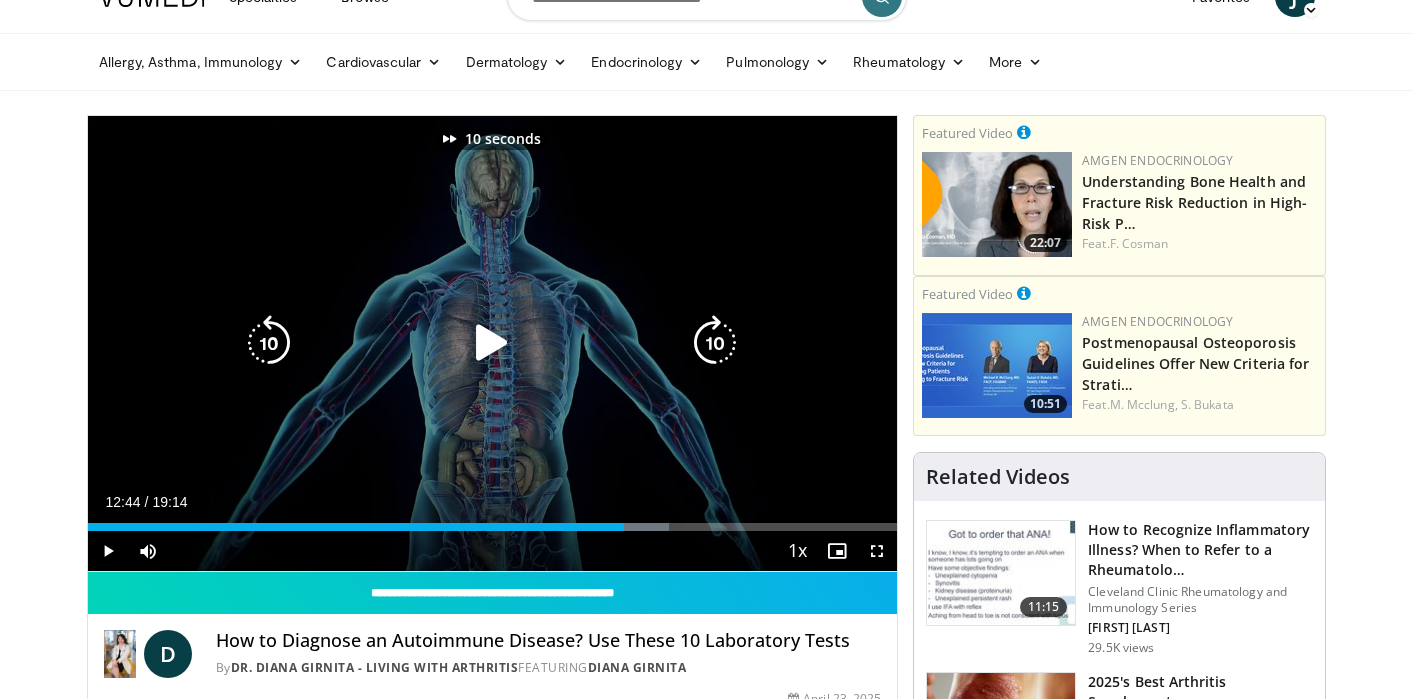 click at bounding box center [715, 343] 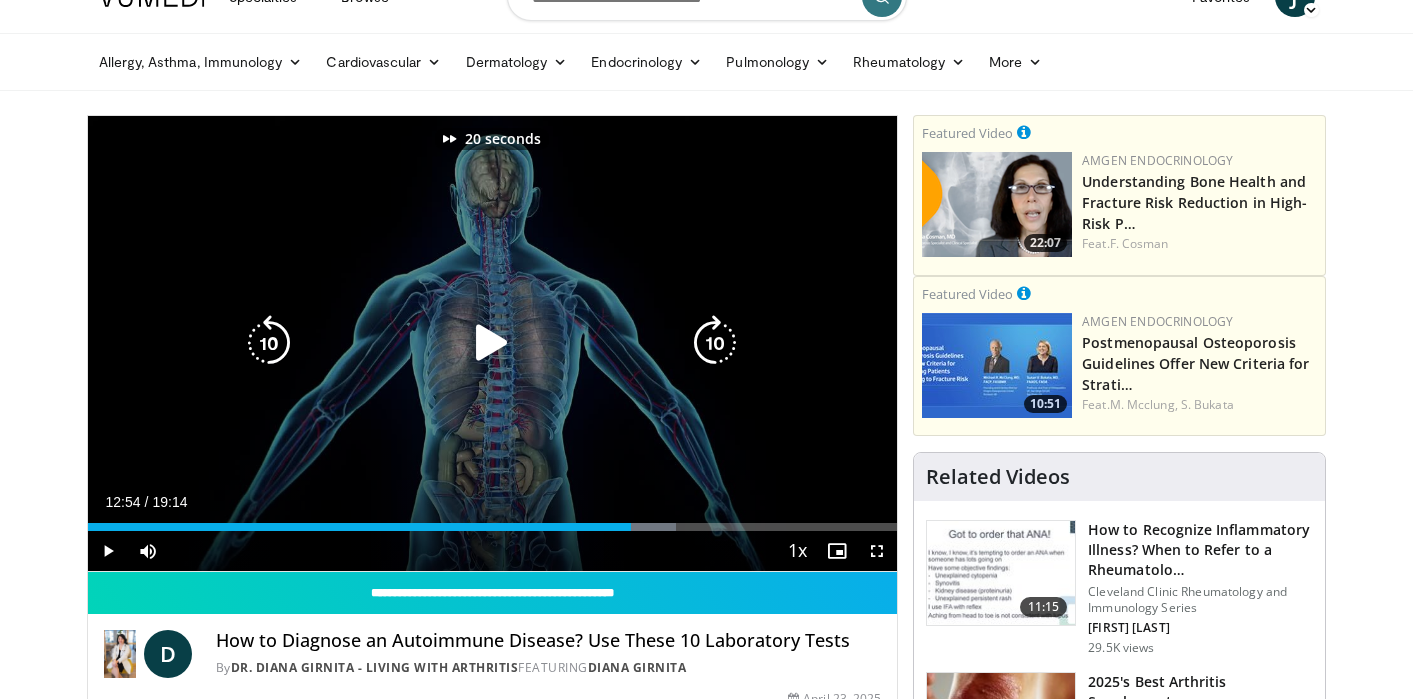 click at bounding box center (715, 343) 